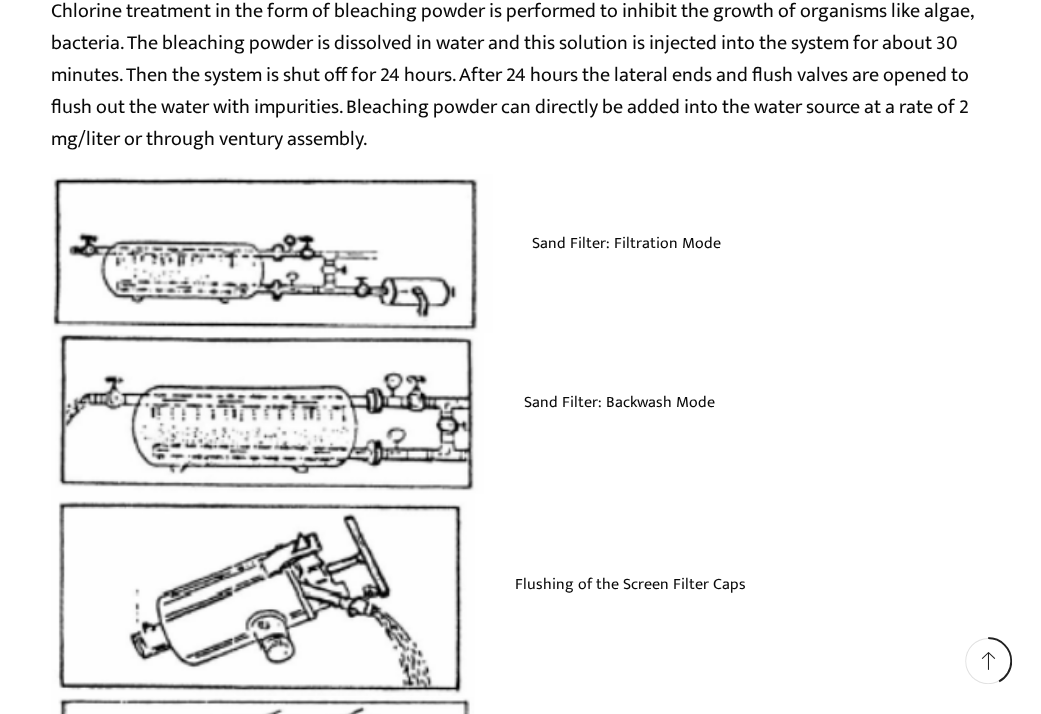 scroll, scrollTop: 3346, scrollLeft: 0, axis: vertical 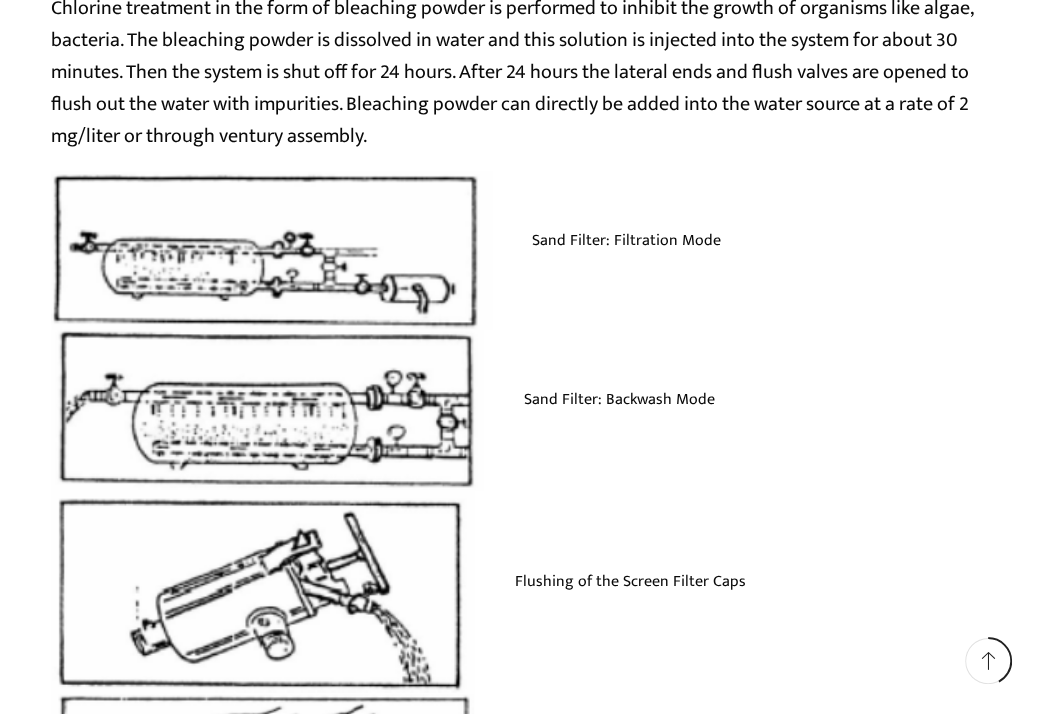 click at bounding box center [272, 251] 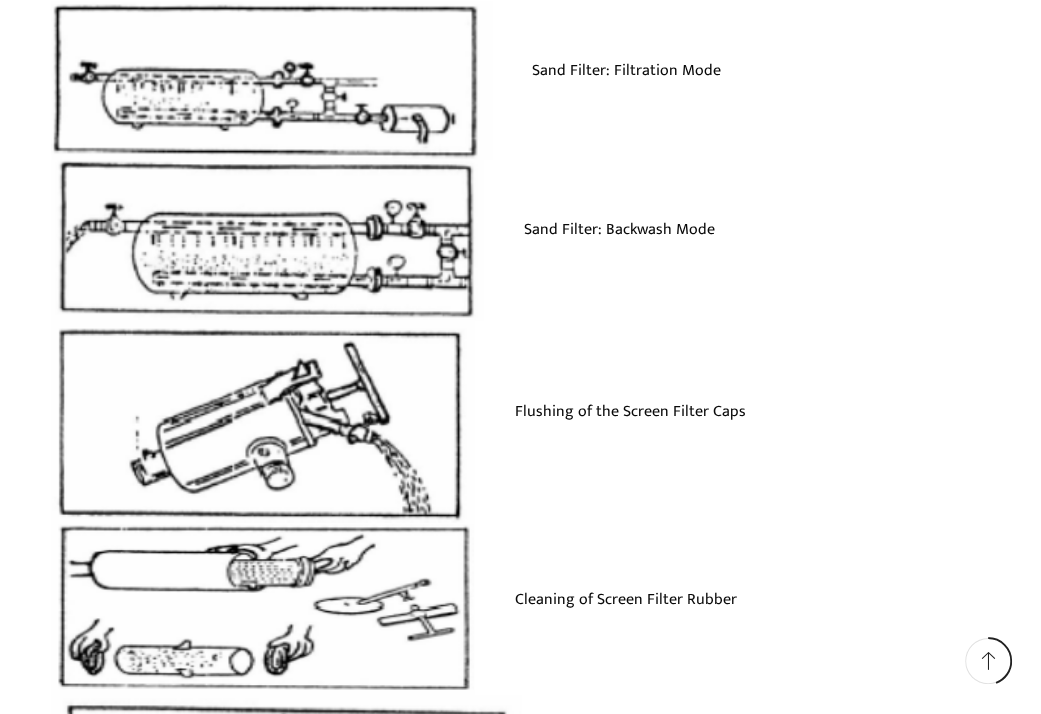 scroll, scrollTop: 3520, scrollLeft: 0, axis: vertical 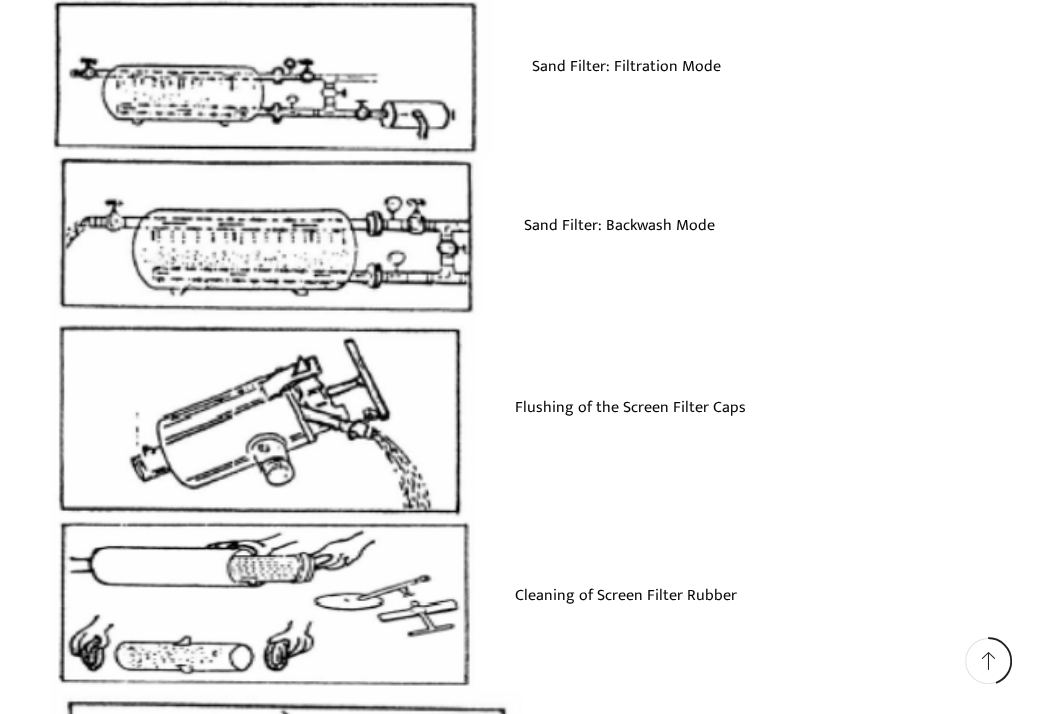 click on "Flushing of the Screen Filter Caps" at bounding box center (521, 418) 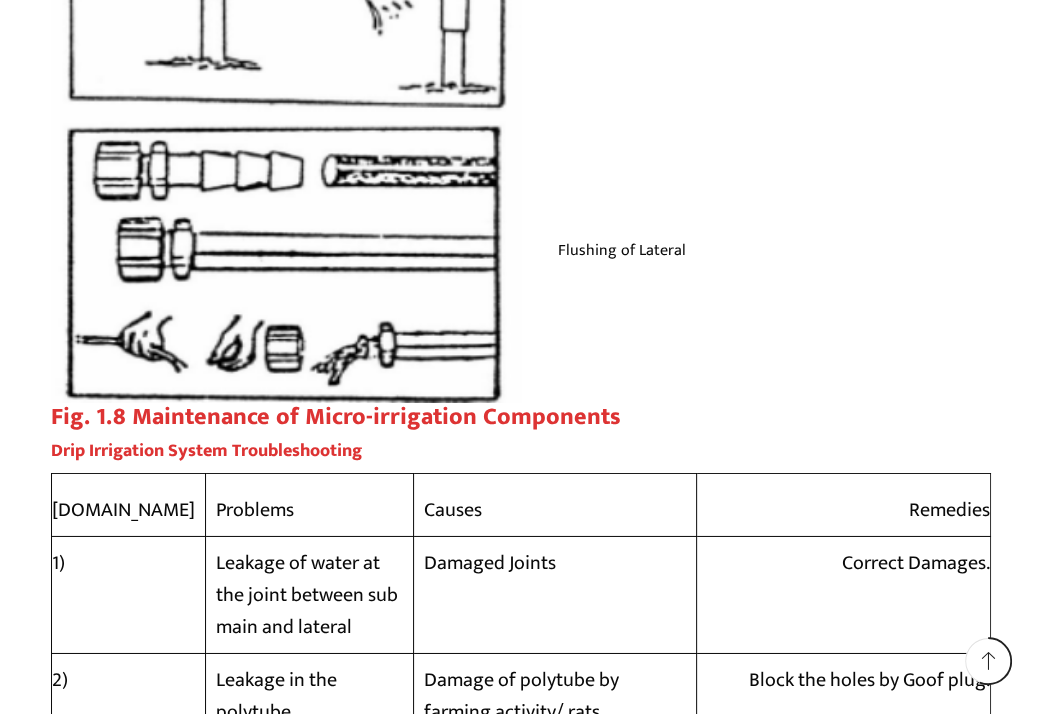 scroll, scrollTop: 4332, scrollLeft: 0, axis: vertical 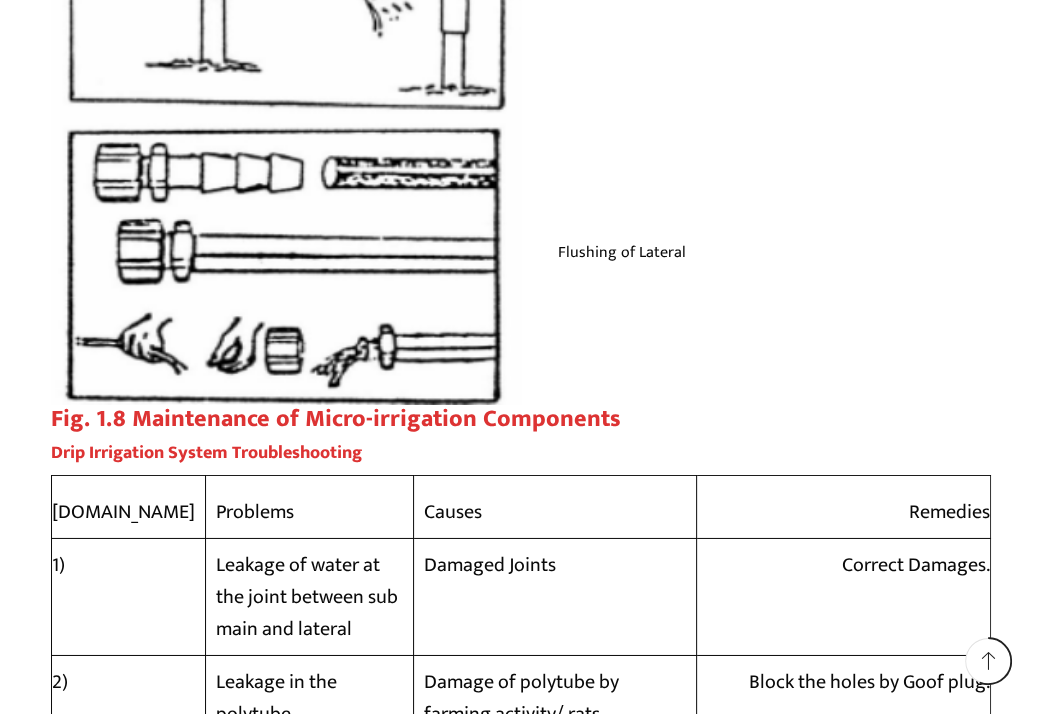 drag, startPoint x: 557, startPoint y: 560, endPoint x: 449, endPoint y: 536, distance: 110.63454 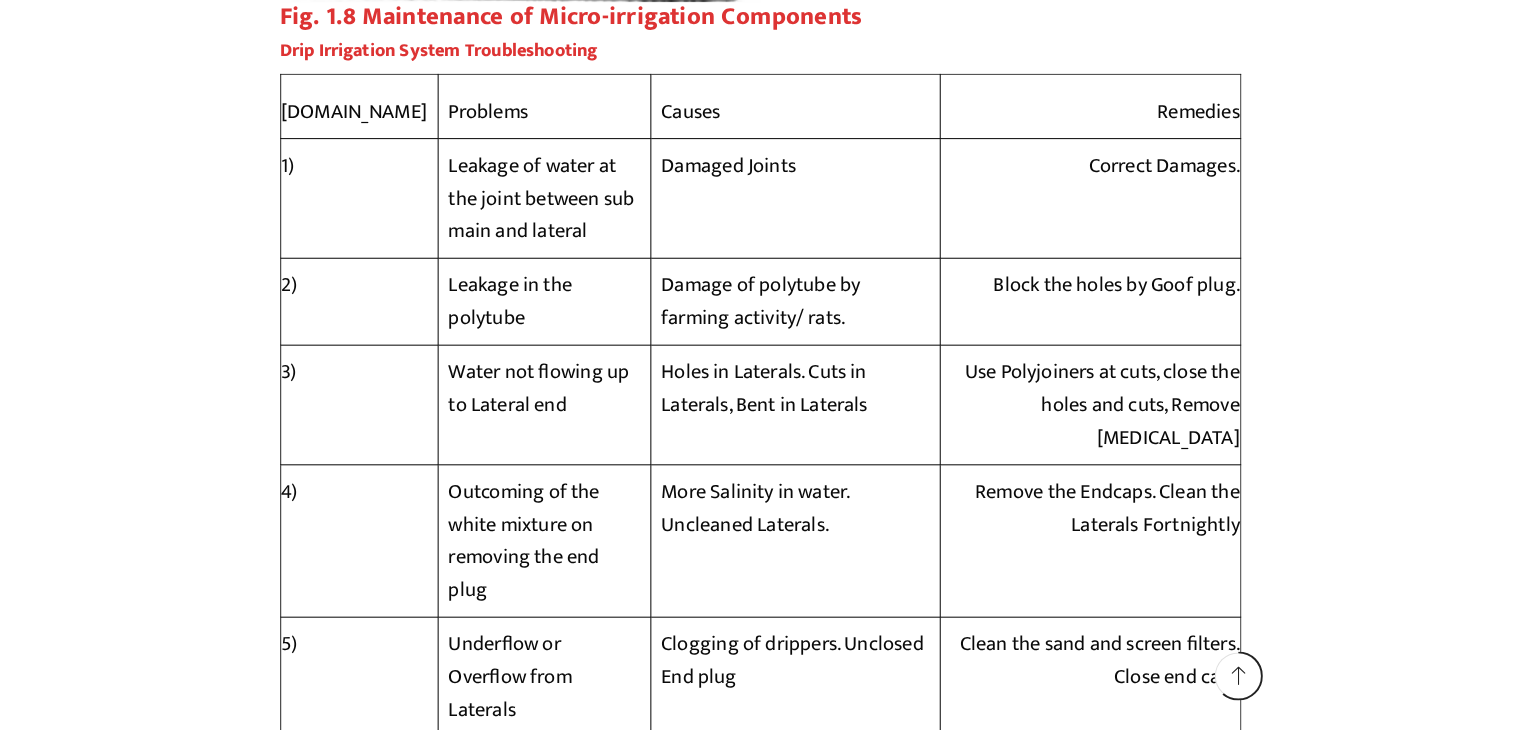 scroll, scrollTop: 4738, scrollLeft: 0, axis: vertical 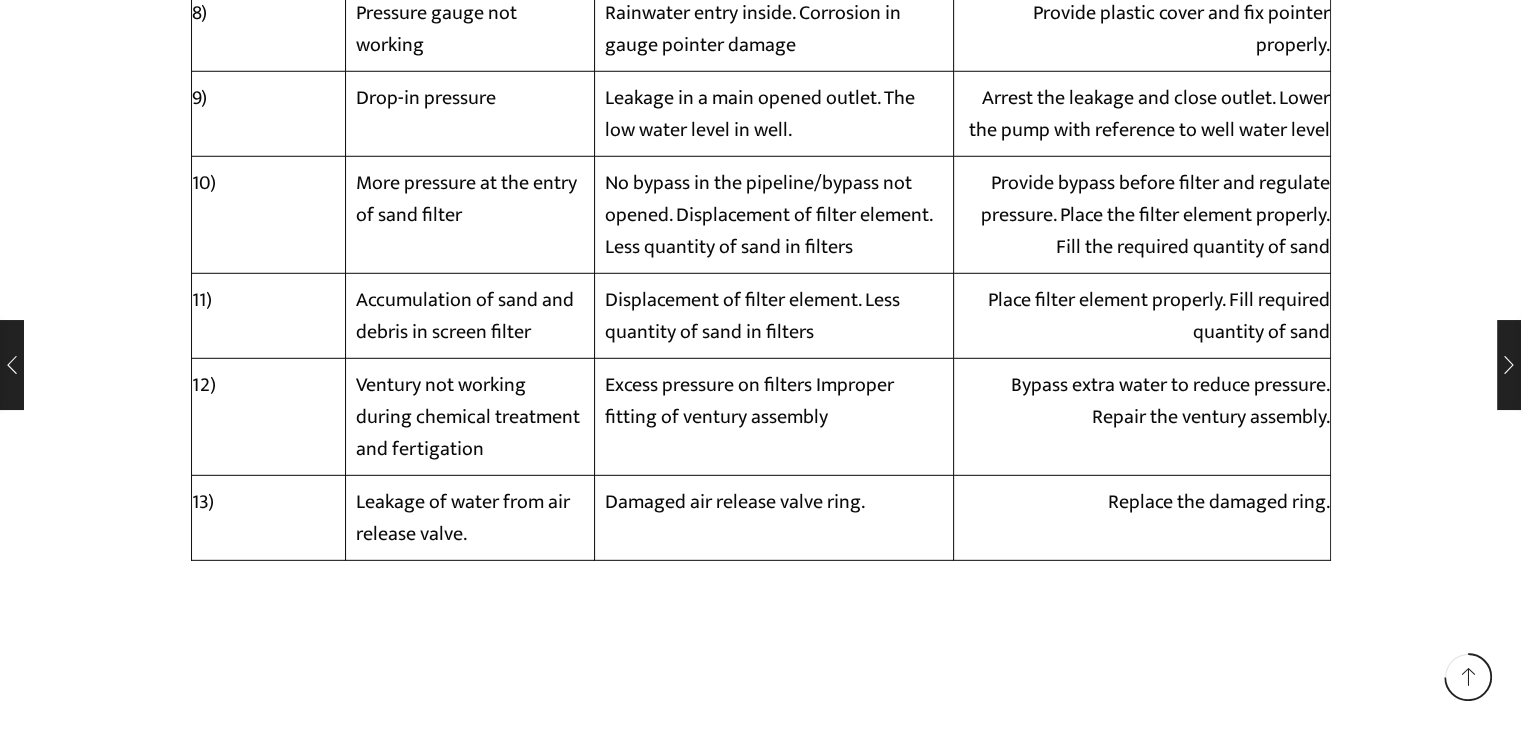 drag, startPoint x: 264, startPoint y: 205, endPoint x: 1405, endPoint y: 469, distance: 1171.1434 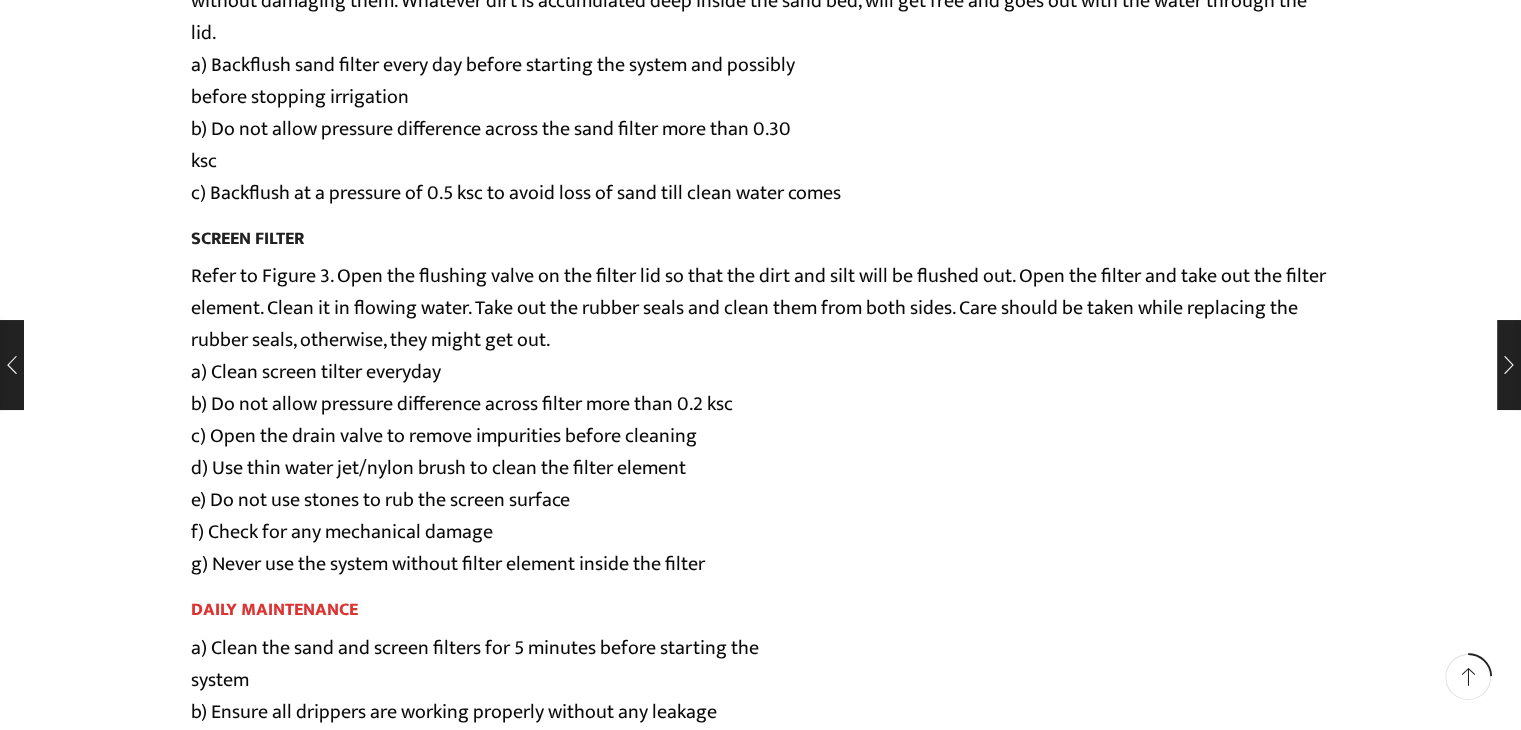 scroll, scrollTop: 1876, scrollLeft: 0, axis: vertical 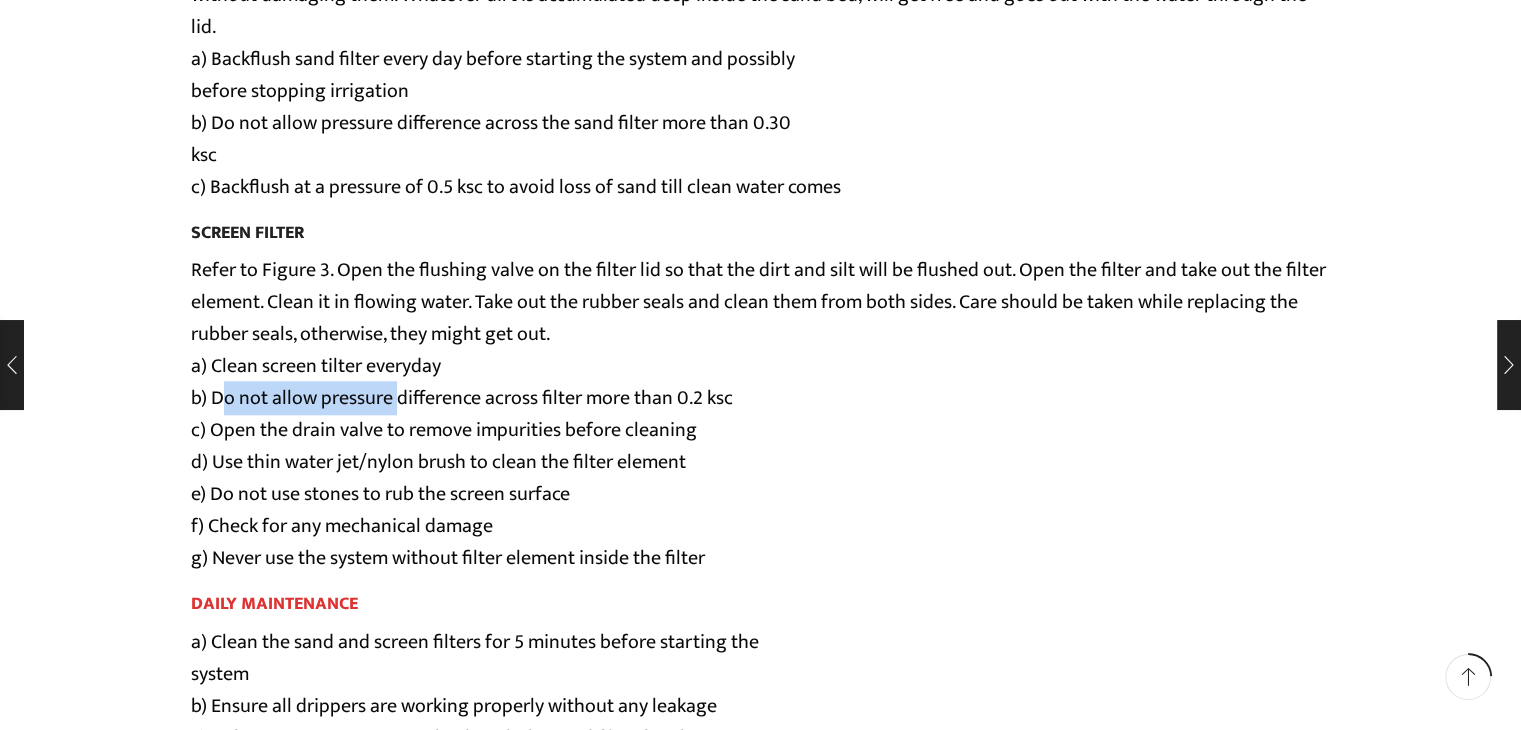 drag, startPoint x: 212, startPoint y: 395, endPoint x: 390, endPoint y: 389, distance: 178.10109 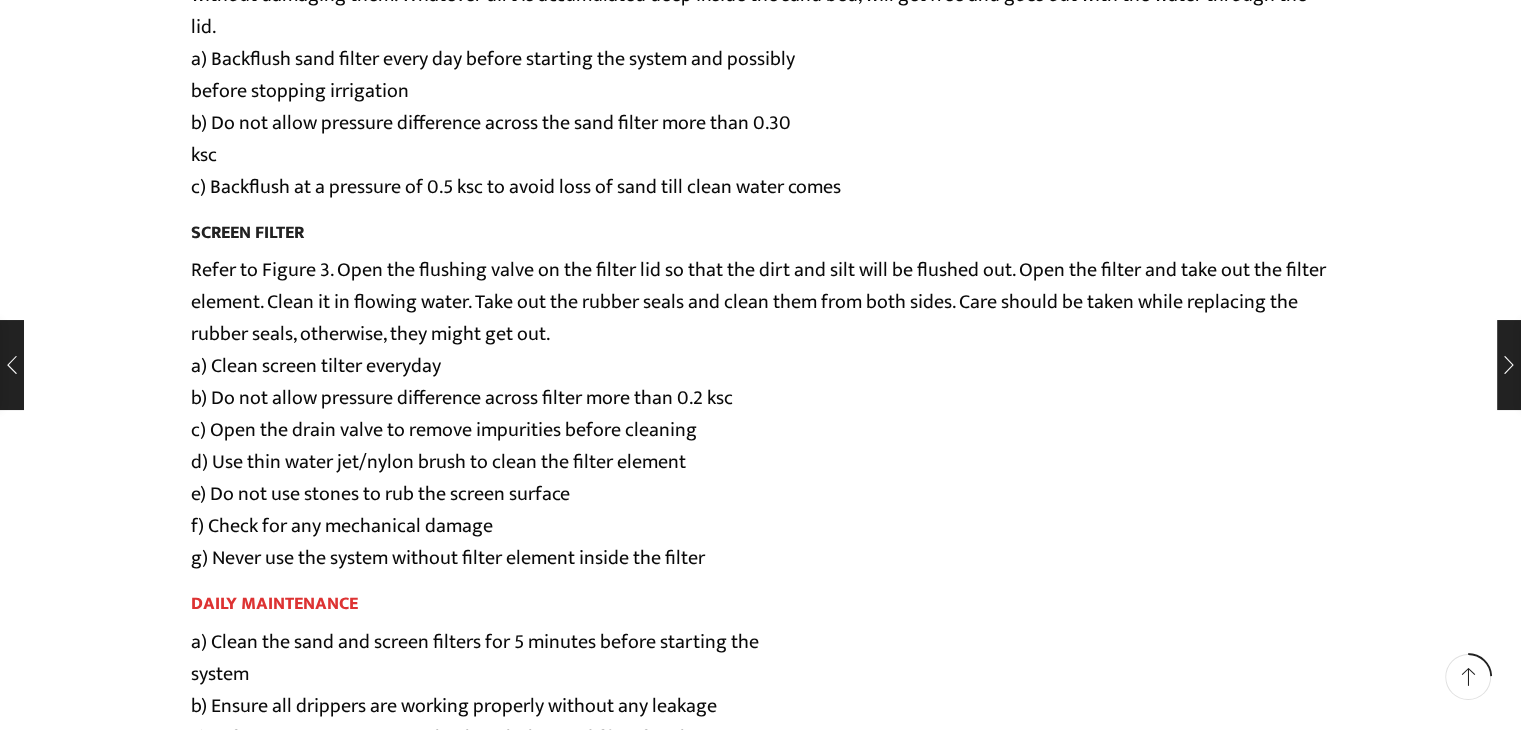 click on "Refer to Figure 3. Open the flushing valve on the filter lid so that the dirt and silt will be flushed out. Open the filter and take out the filter element. Clean it in flowing water. Take out the rubber seals and clean them from both sides. Care should be taken while replacing the rubber seals, otherwise, they might get out.  a)    Clean screen tilter everyday  b)    Do not allow pressure difference across filter more than 0.2 ksc  c)    Open the drain valve to remove impurities before cleaning  d)    Use thin water jet/nylon brush to clean the filter element  e)    Do not use stones to rub the screen surface  f)    Check for any mechanical damage  g)    Never use the system without filter element inside the filter" at bounding box center (761, 414) 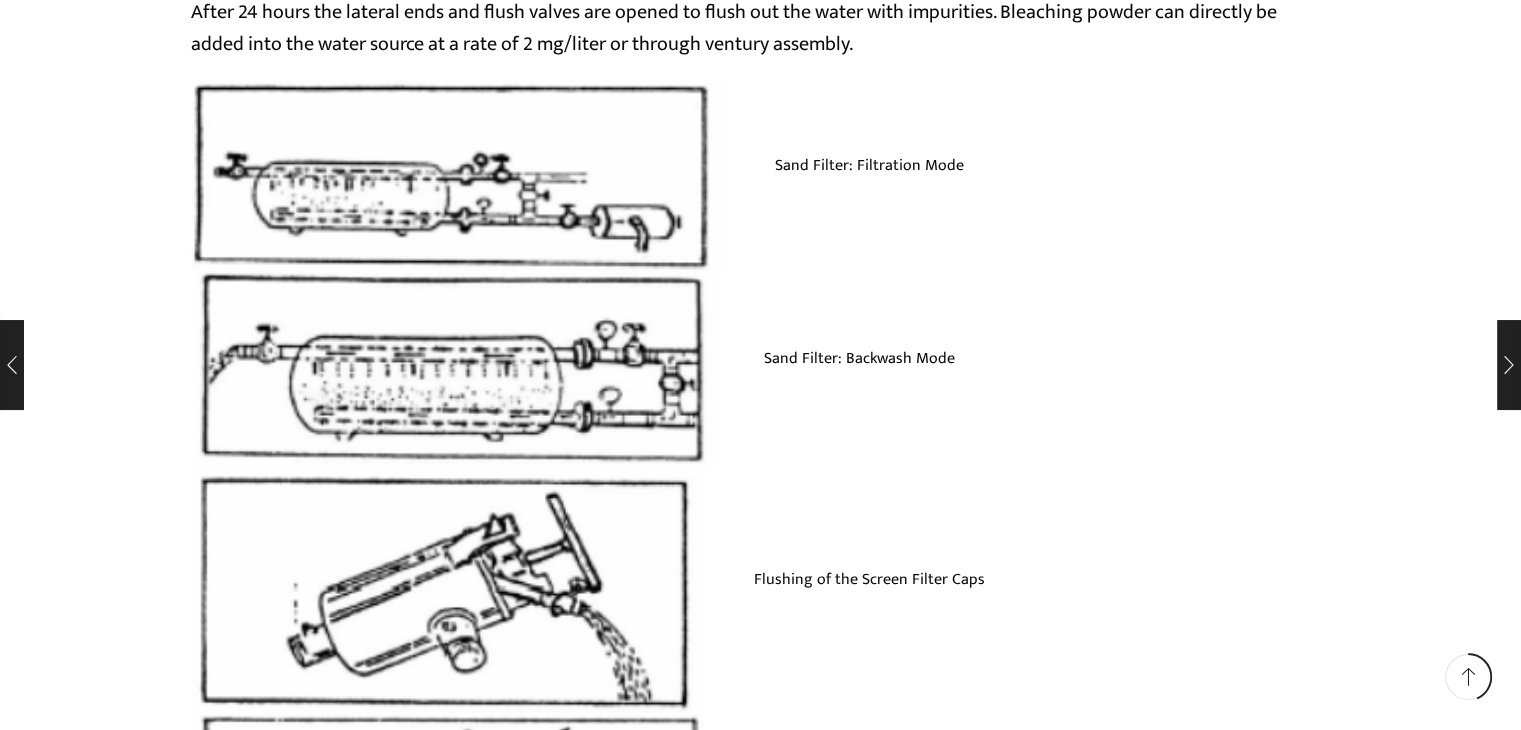 scroll, scrollTop: 3384, scrollLeft: 0, axis: vertical 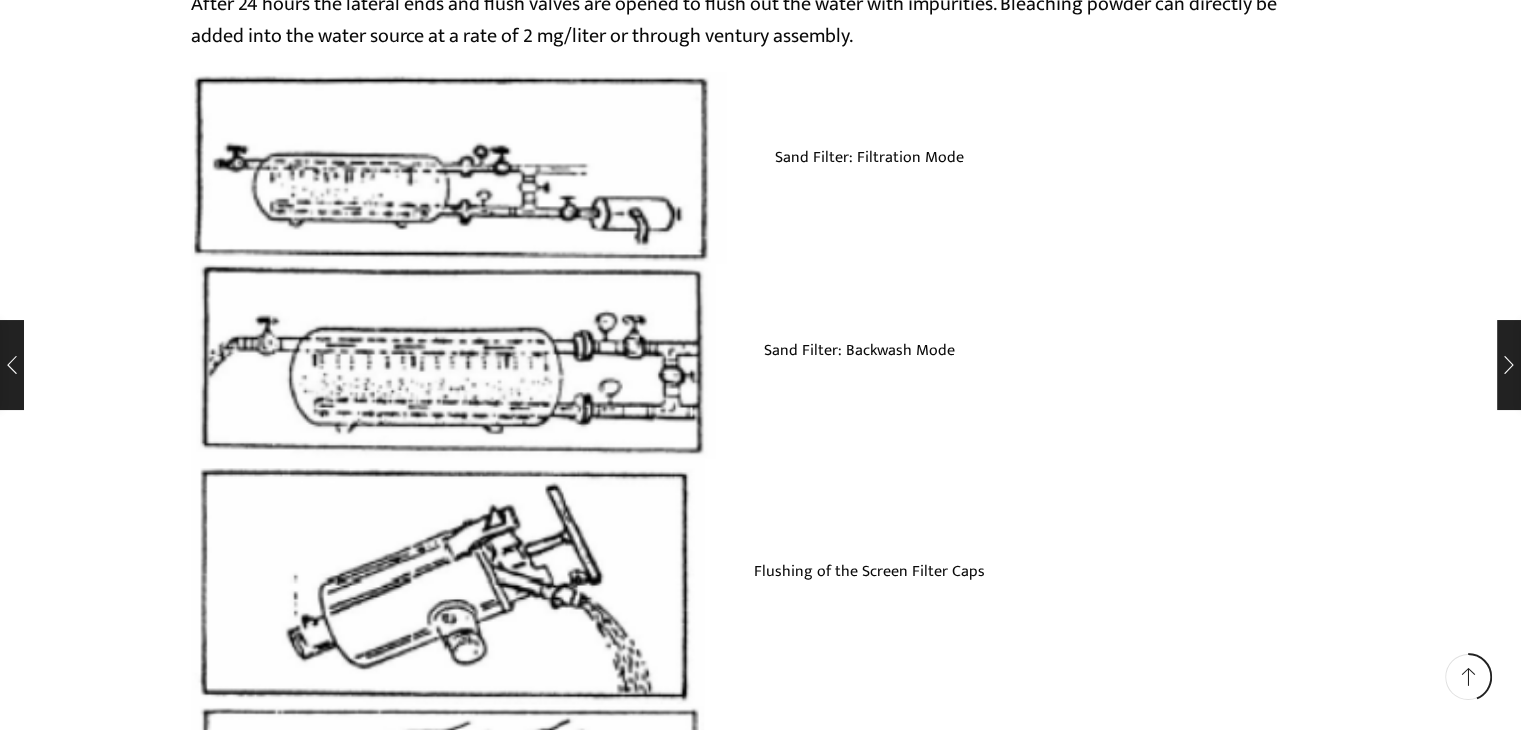 click at bounding box center (459, 167) 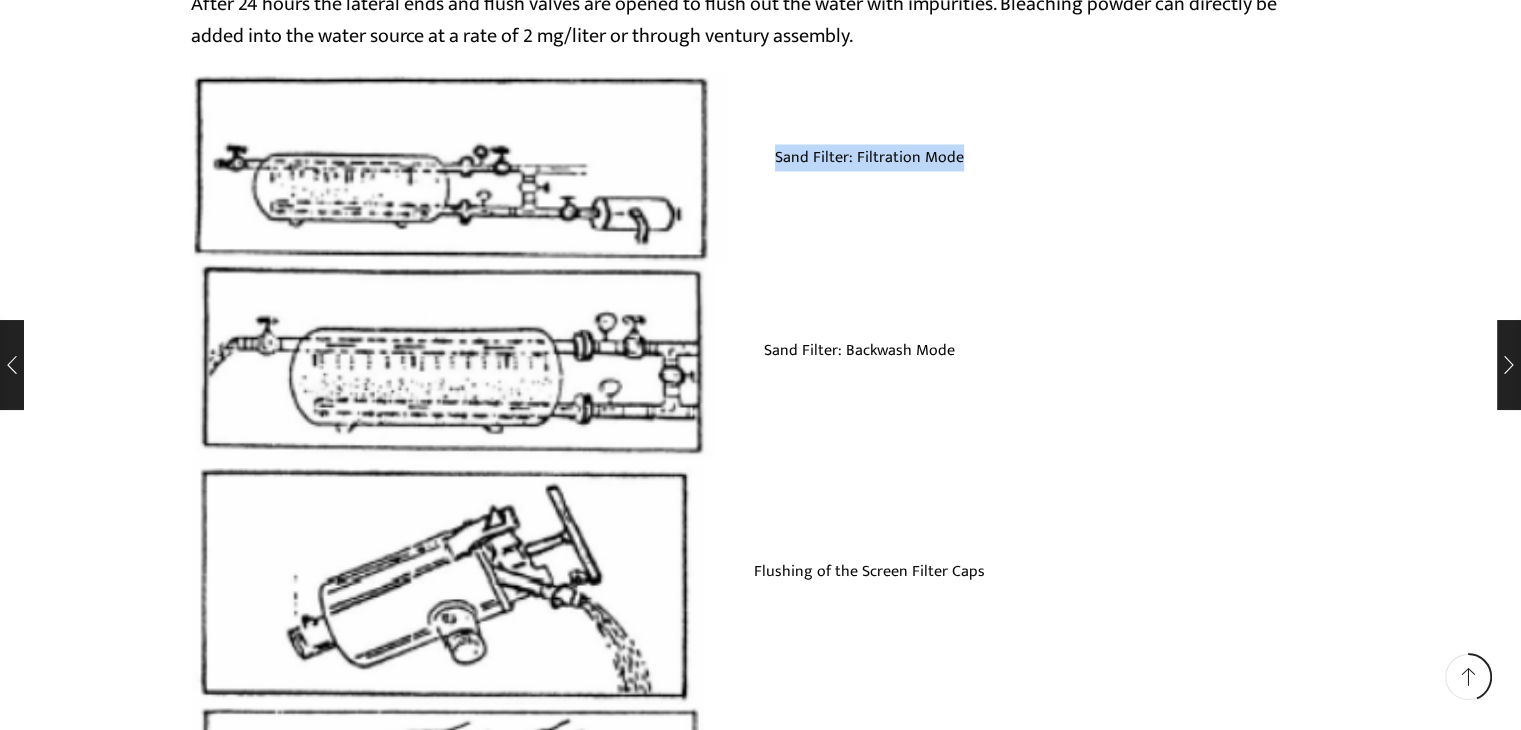 drag, startPoint x: 777, startPoint y: 154, endPoint x: 957, endPoint y: 149, distance: 180.06943 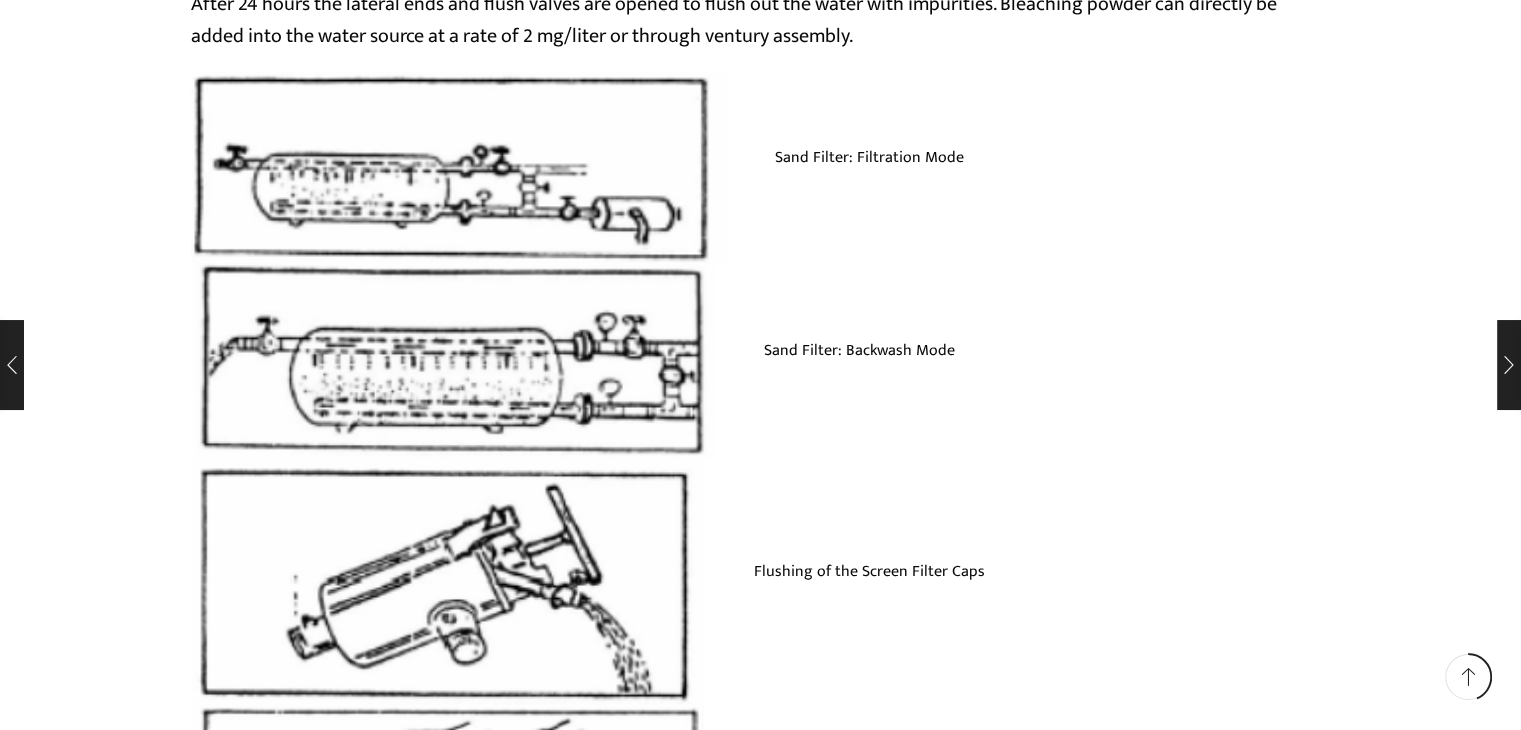 click on "Sand Filter: Backwash Mode" at bounding box center (1022, 351) 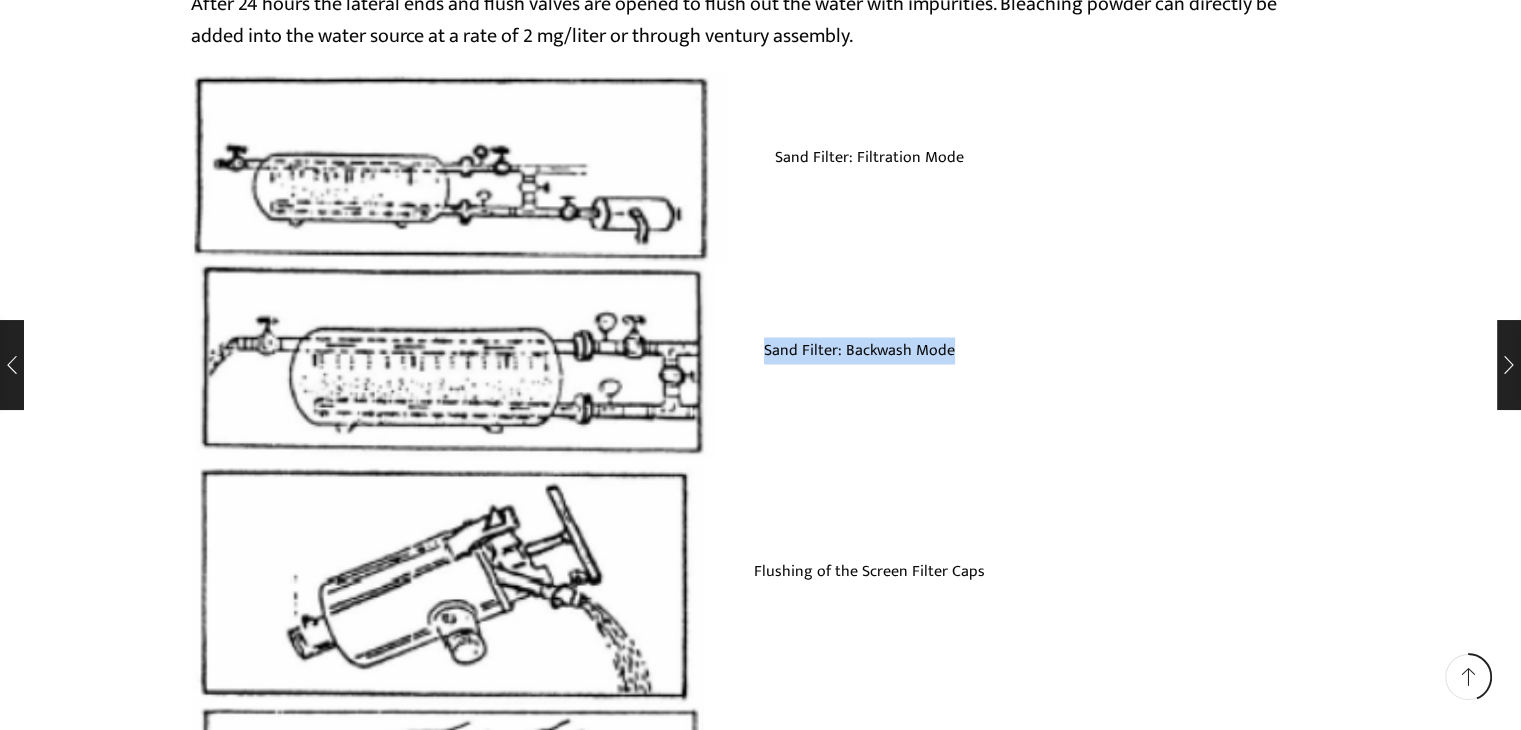 drag, startPoint x: 762, startPoint y: 343, endPoint x: 954, endPoint y: 348, distance: 192.0651 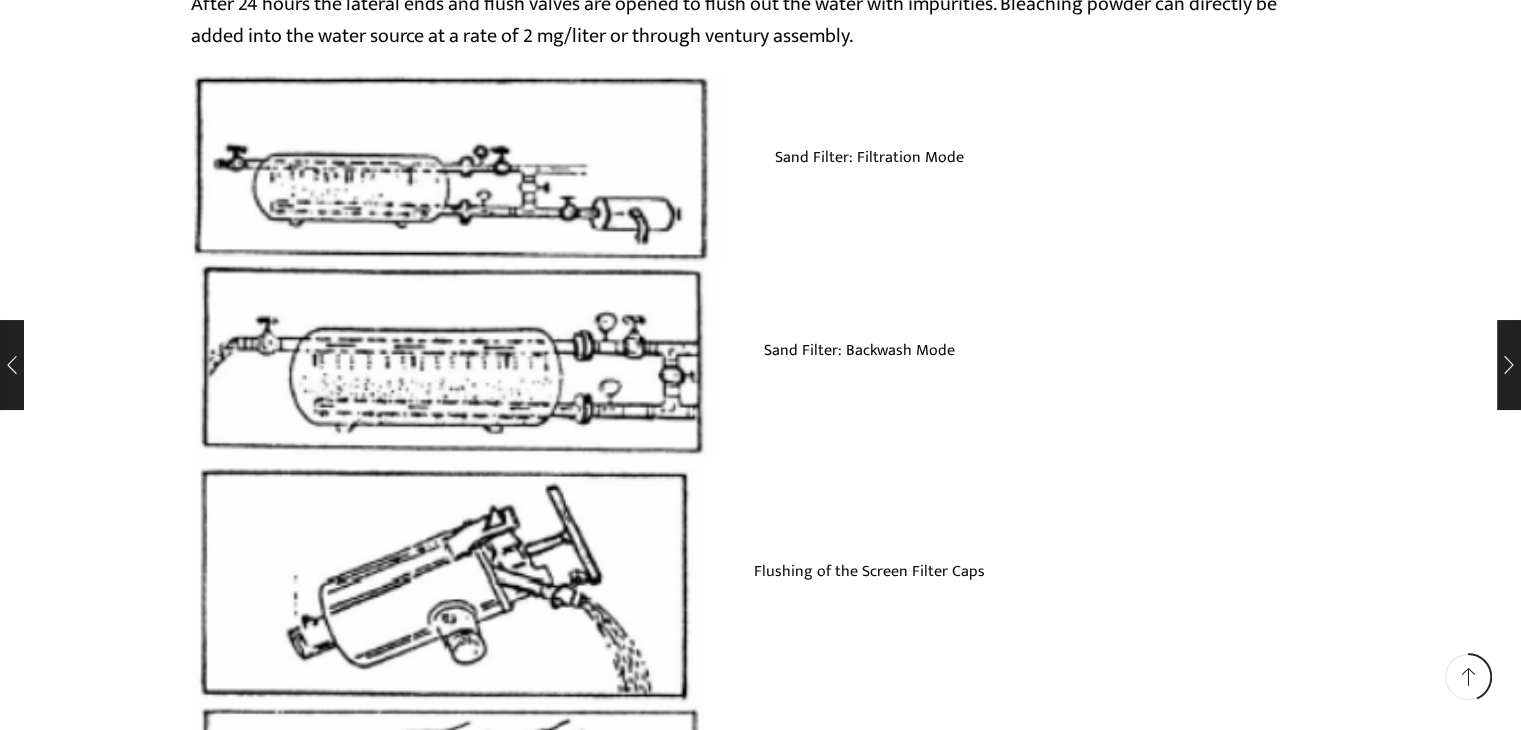drag, startPoint x: 569, startPoint y: 537, endPoint x: 1122, endPoint y: 284, distance: 608.12665 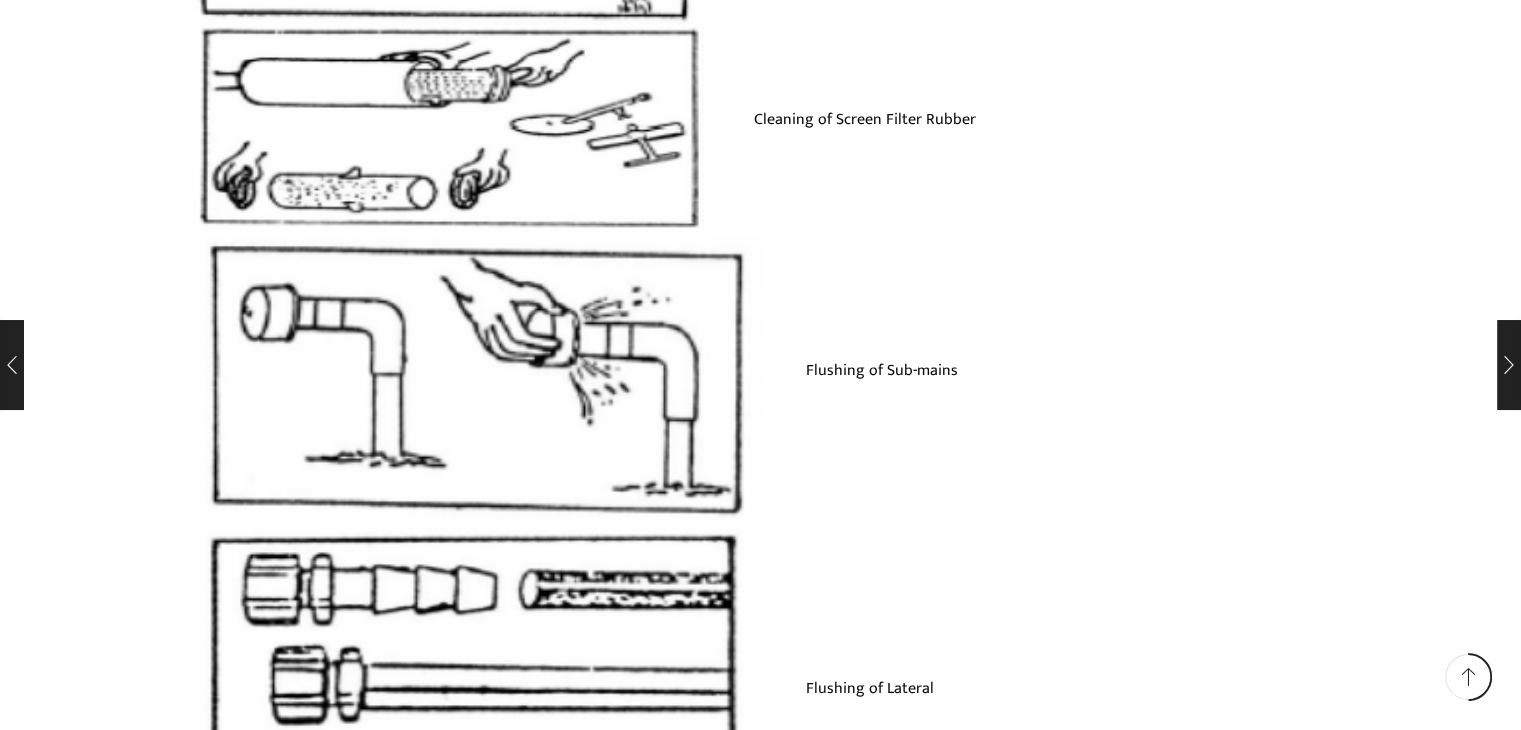 scroll, scrollTop: 3799, scrollLeft: 0, axis: vertical 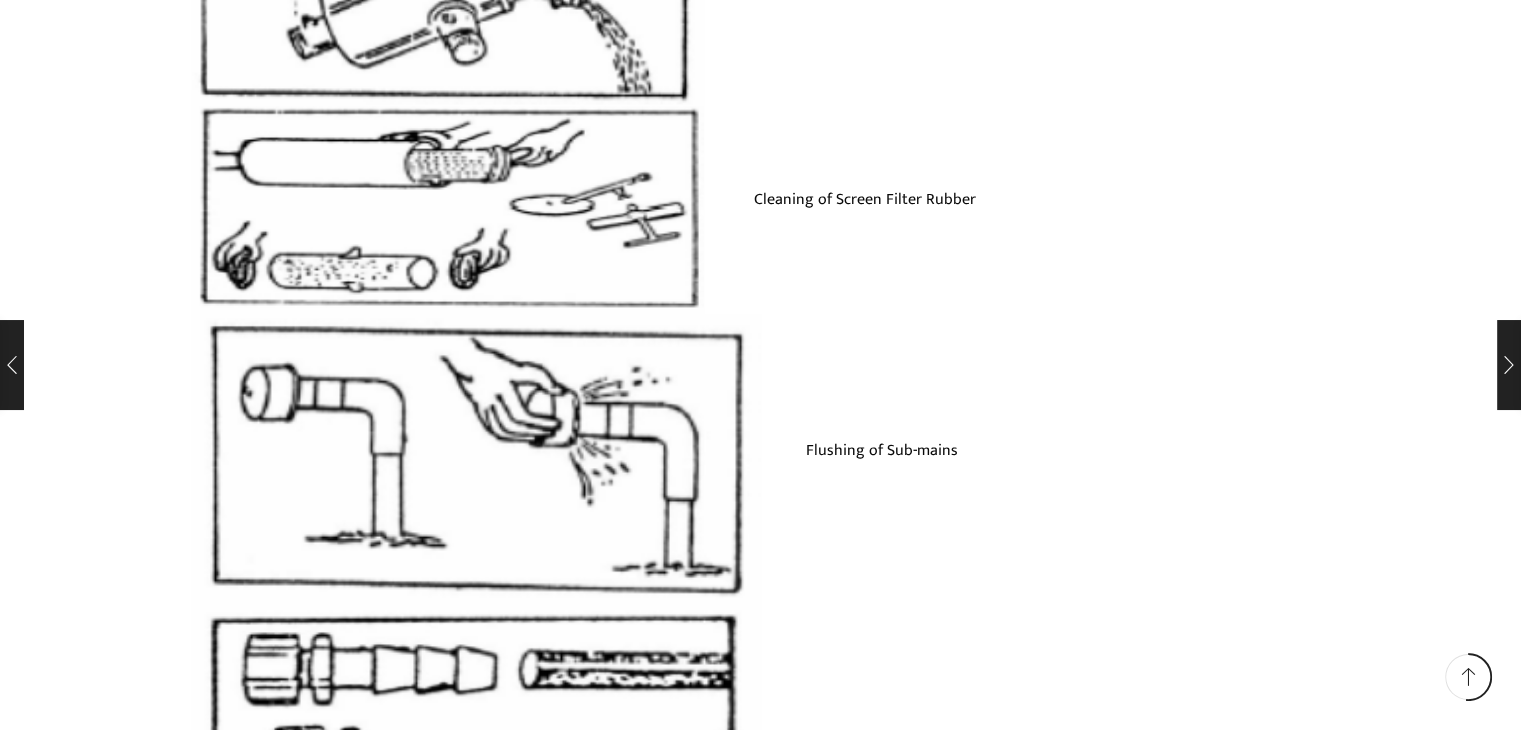 click on "Flushing of Sub-mains" at bounding box center [761, 461] 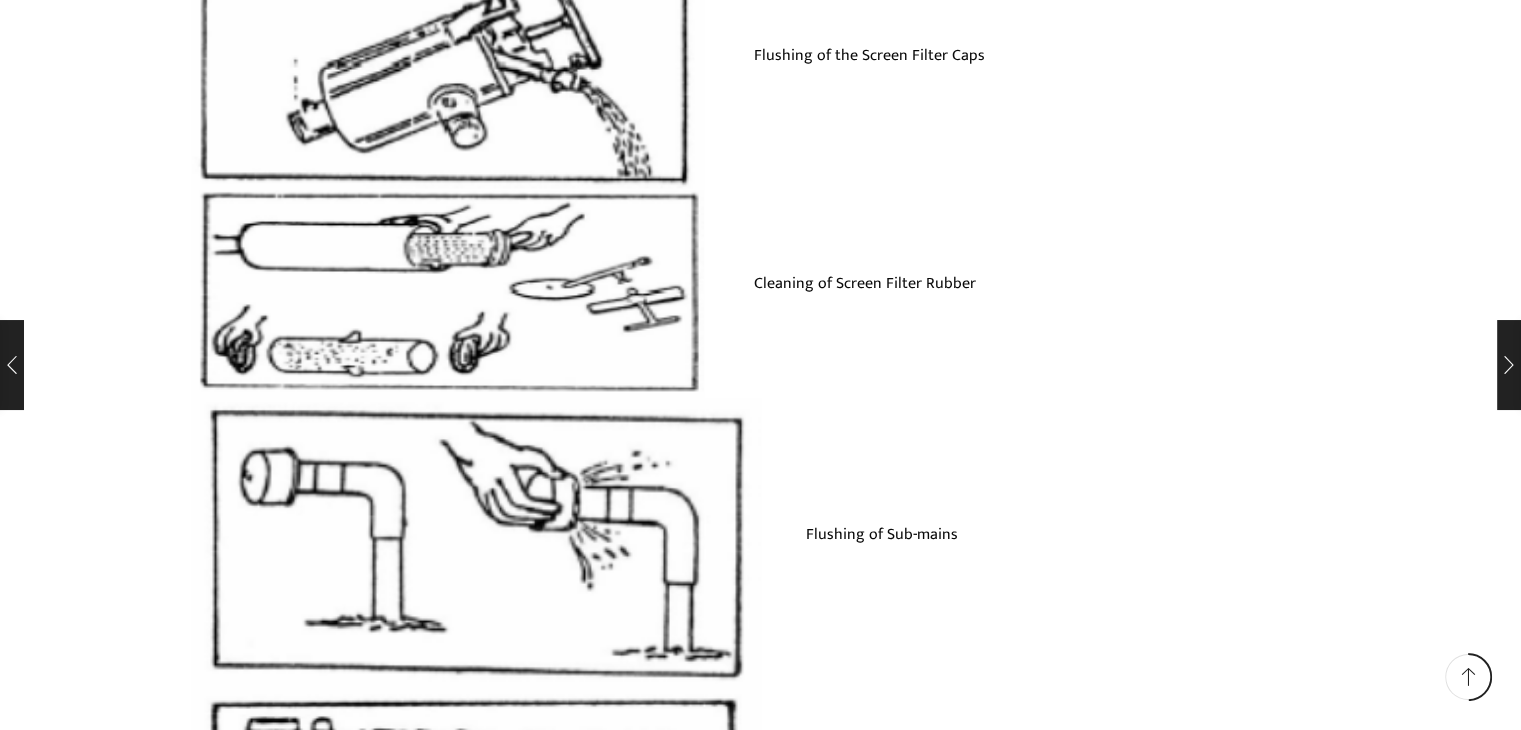 scroll, scrollTop: 3829, scrollLeft: 0, axis: vertical 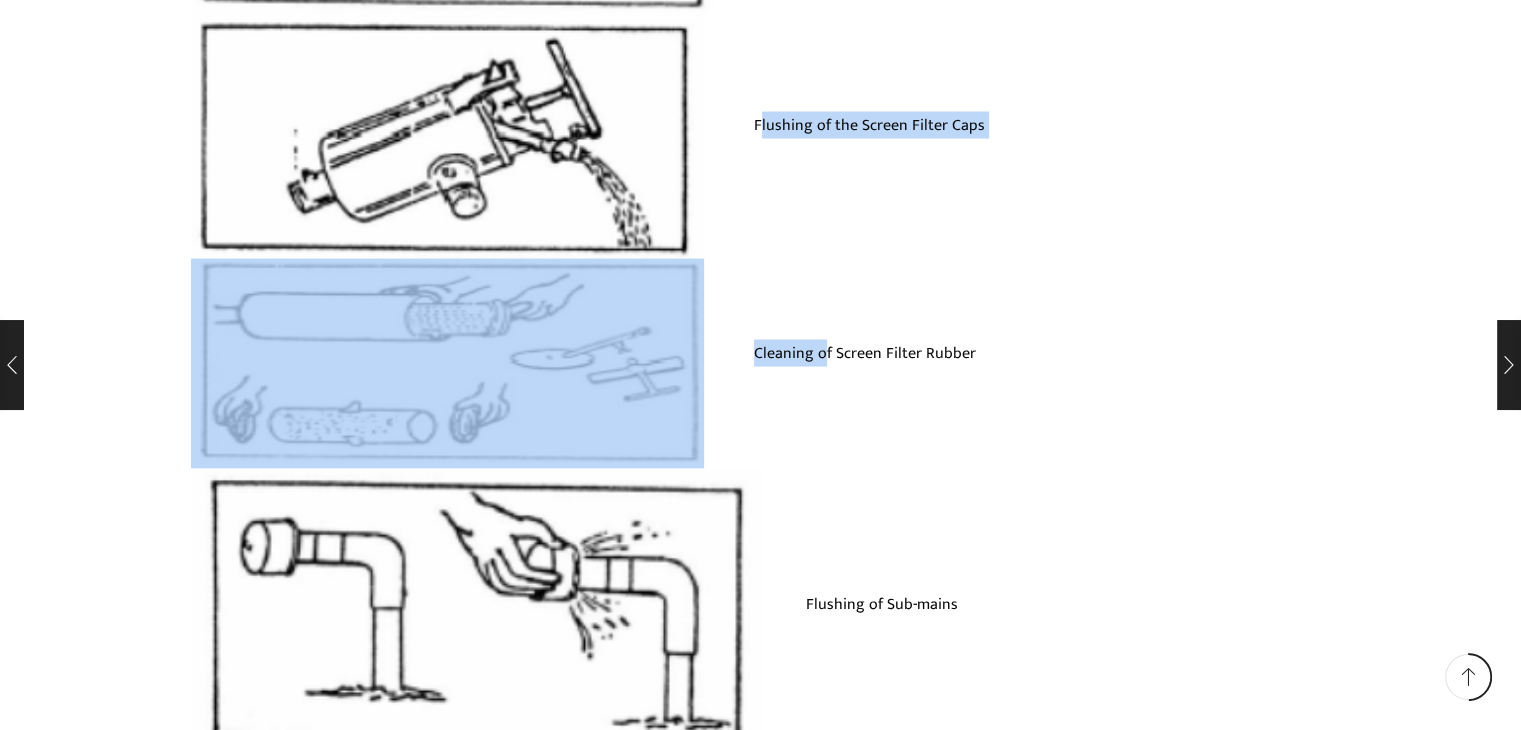drag, startPoint x: 1028, startPoint y: 417, endPoint x: 758, endPoint y: 129, distance: 394.7708 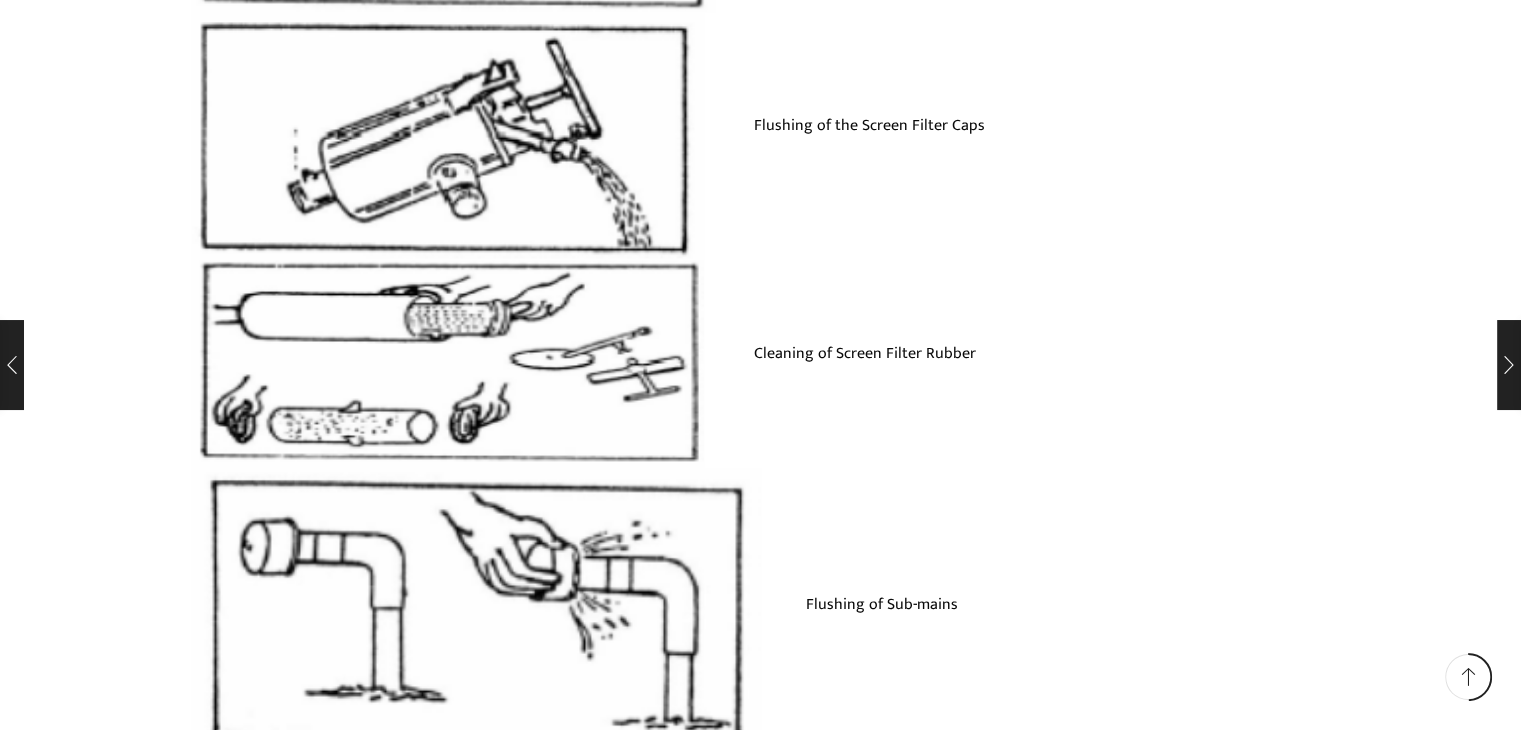 click on "Flushing of the Screen Filter Caps" at bounding box center (1017, 136) 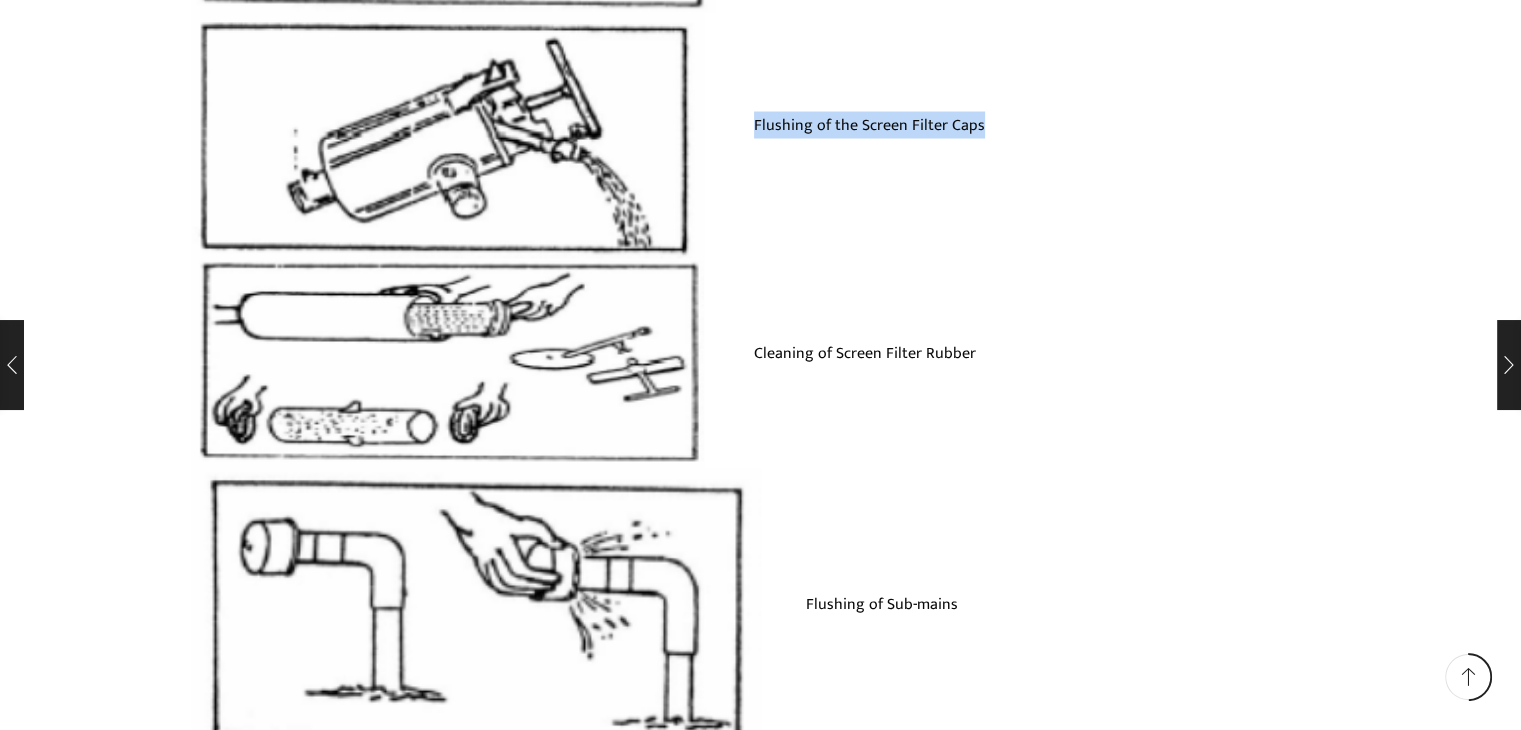 drag, startPoint x: 752, startPoint y: 125, endPoint x: 972, endPoint y: 131, distance: 220.0818 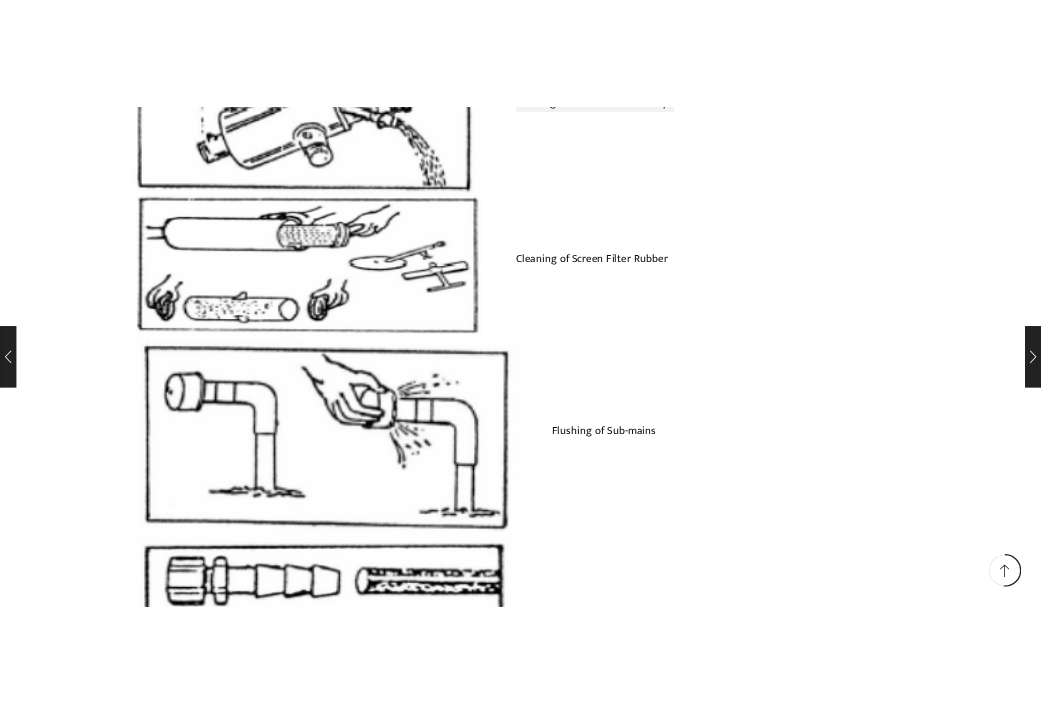 scroll, scrollTop: 3962, scrollLeft: 0, axis: vertical 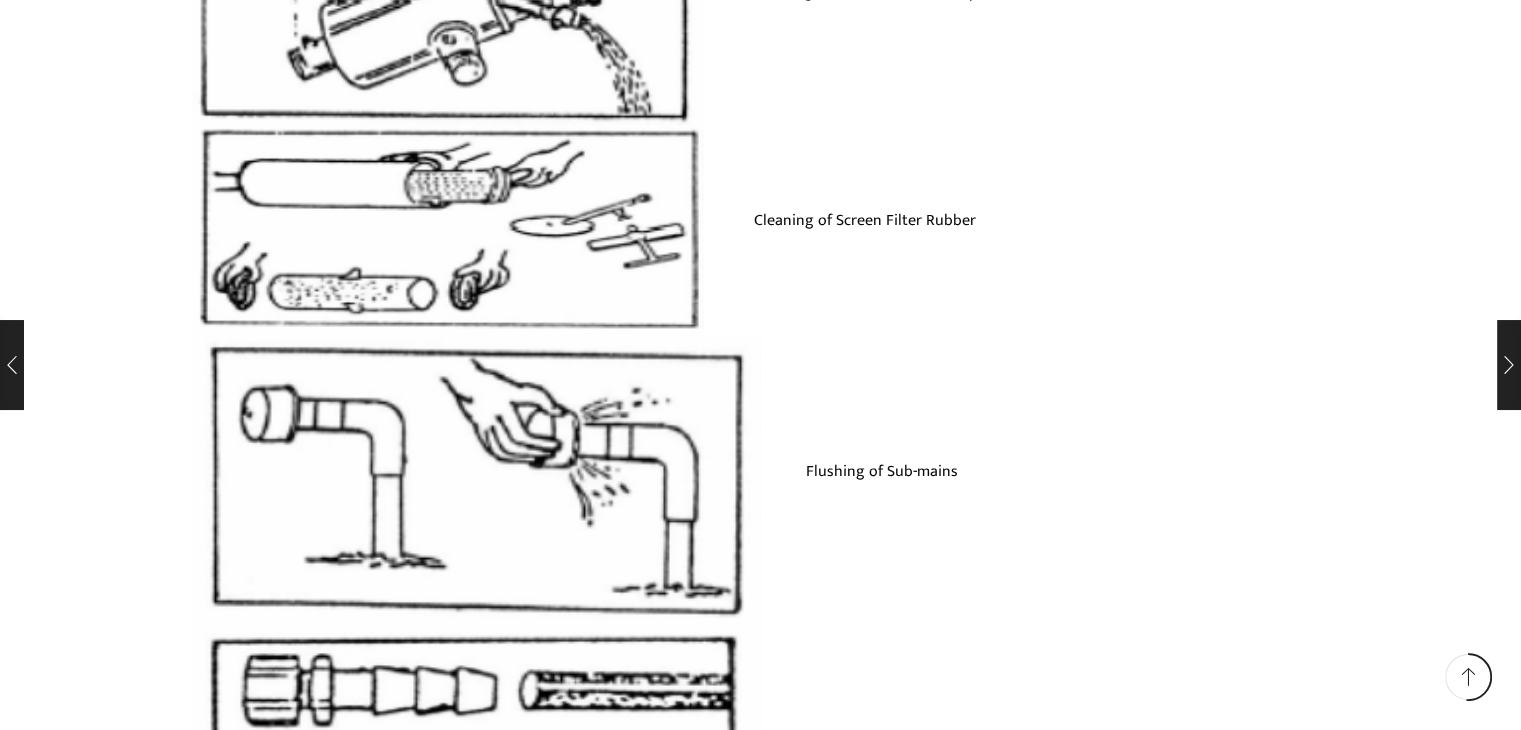 click on "Drip Irrigation Maintenance  and Troubleshooting
[DATE]
/ Posted by [PERSON_NAME] 				 /
8169 				     /
0
Drip Irrigation Maintenance  and Troubleshooting gives you knowledge about the safe operation of drip irrigation system .  Drip  Irrigation System  Introduction  MERITS  1)    Increased water use efficiency  2)    Better crop yield  3)    Uniform and better quality of the produce  4)    Efficient and economic use or fertilizer through fertigation  5)    Less weed growth DEMERITS  1)    Clogging of drippers" at bounding box center (761, 376) 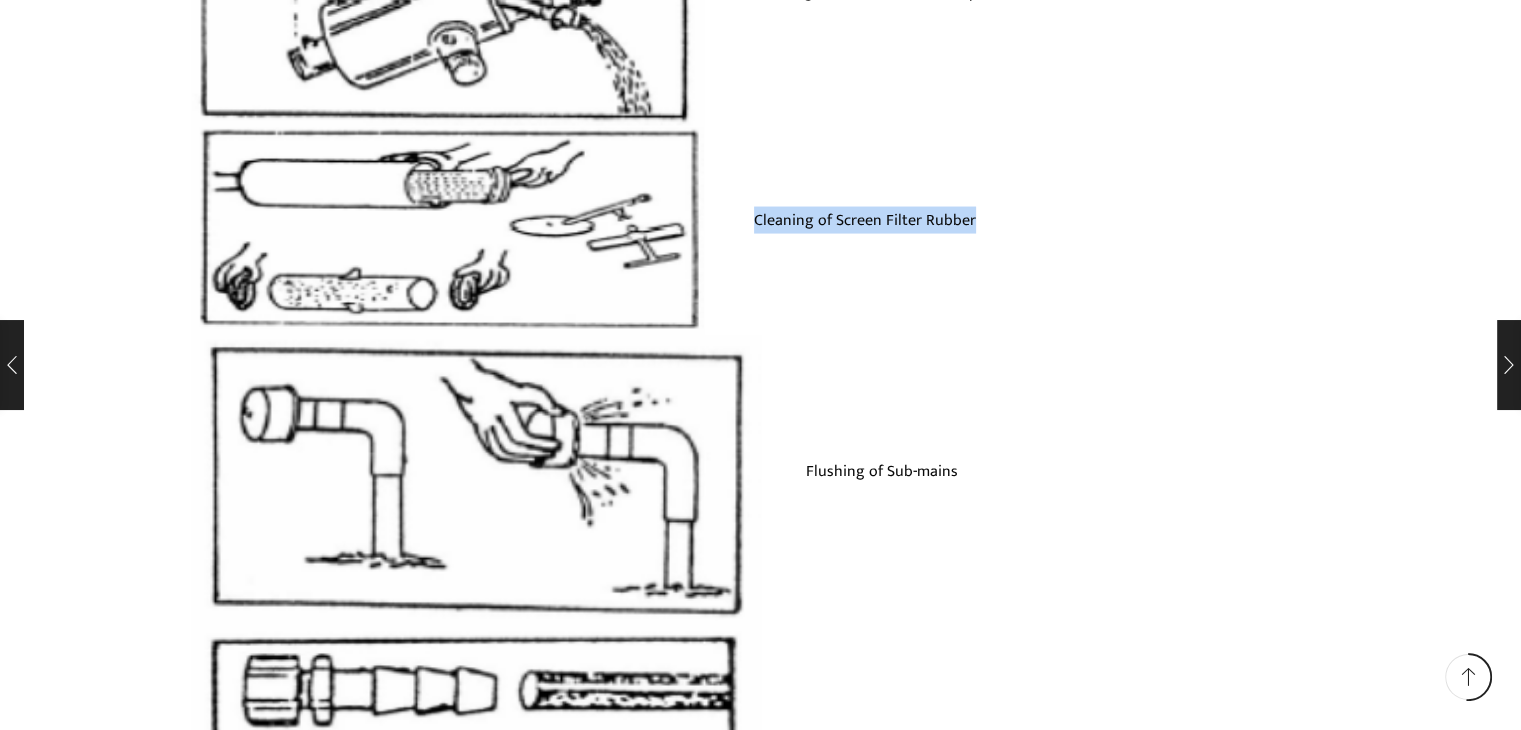 drag, startPoint x: 749, startPoint y: 217, endPoint x: 966, endPoint y: 223, distance: 217.08293 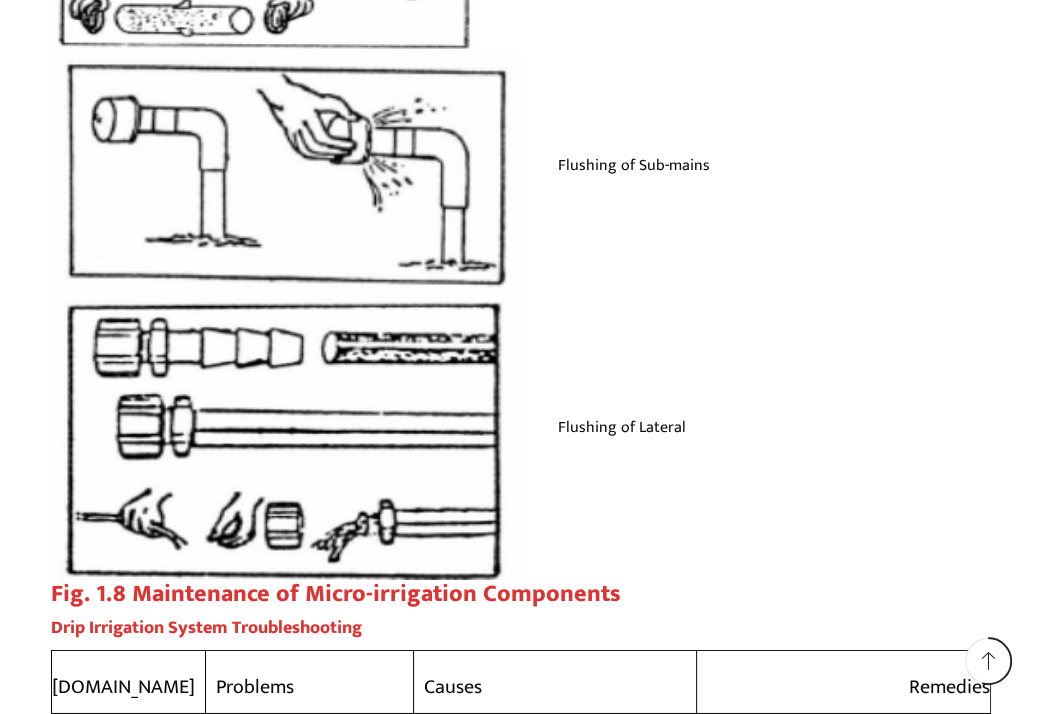 scroll, scrollTop: 4158, scrollLeft: 0, axis: vertical 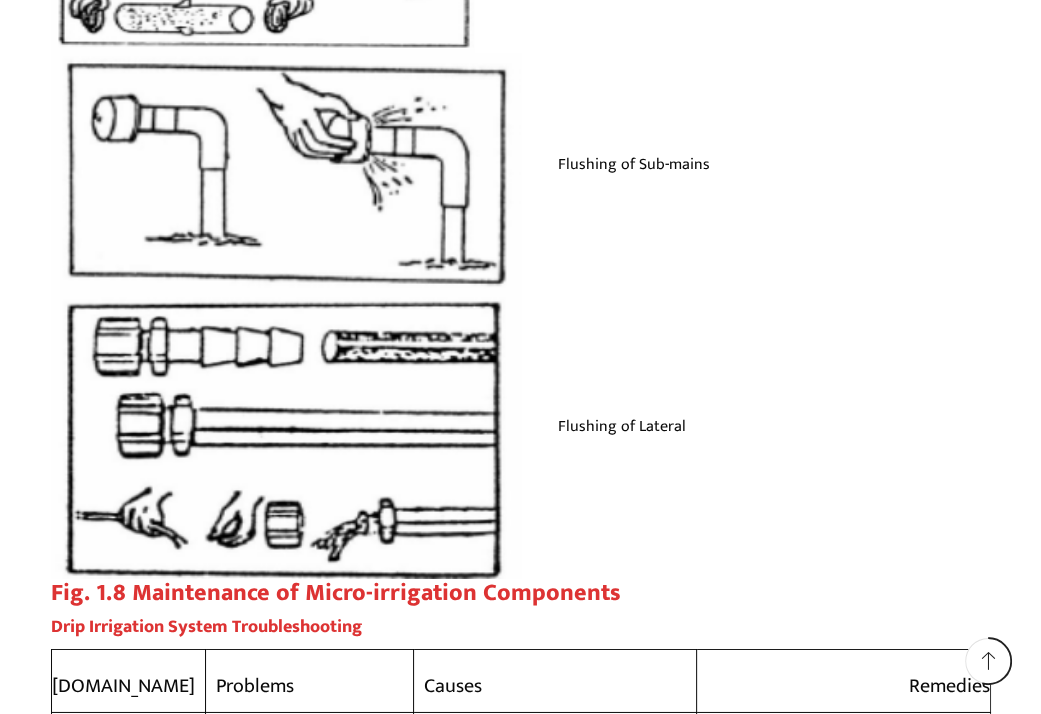 drag, startPoint x: 332, startPoint y: 208, endPoint x: 612, endPoint y: 217, distance: 280.1446 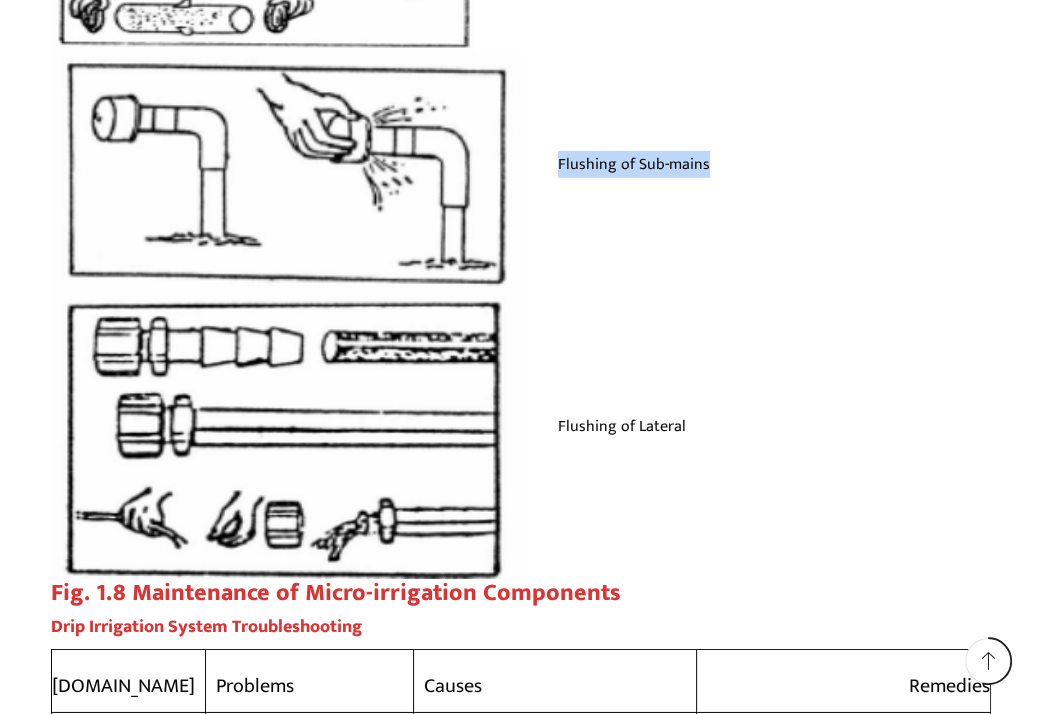 drag, startPoint x: 558, startPoint y: 164, endPoint x: 705, endPoint y: 162, distance: 147.01361 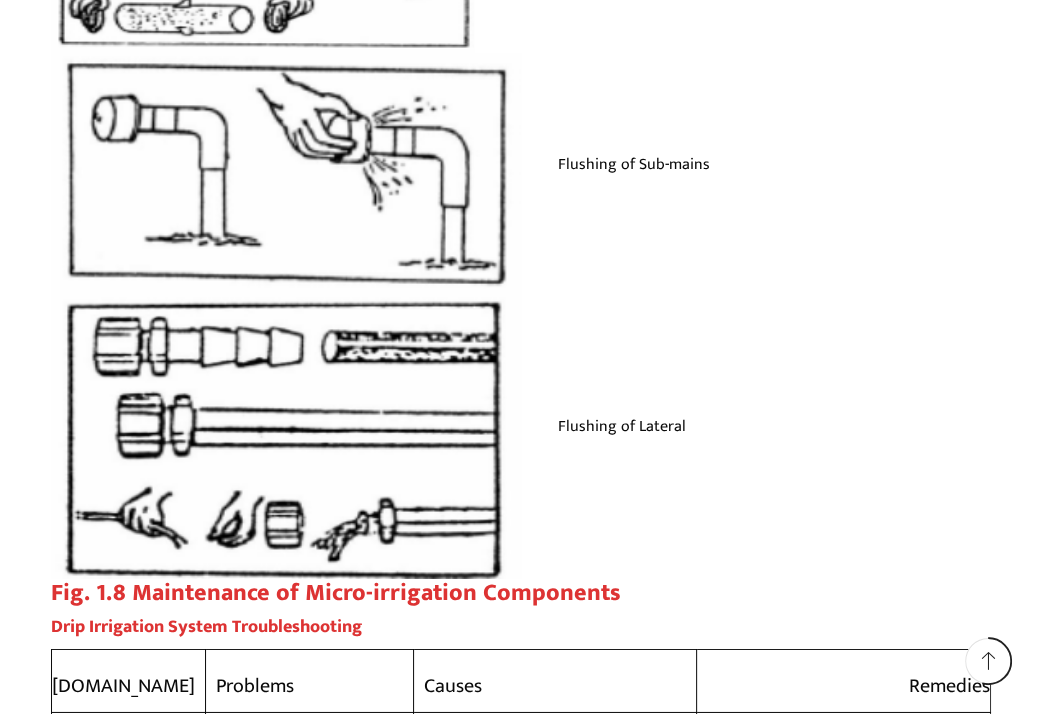 click on "Flushing of Lateral" at bounding box center [756, 437] 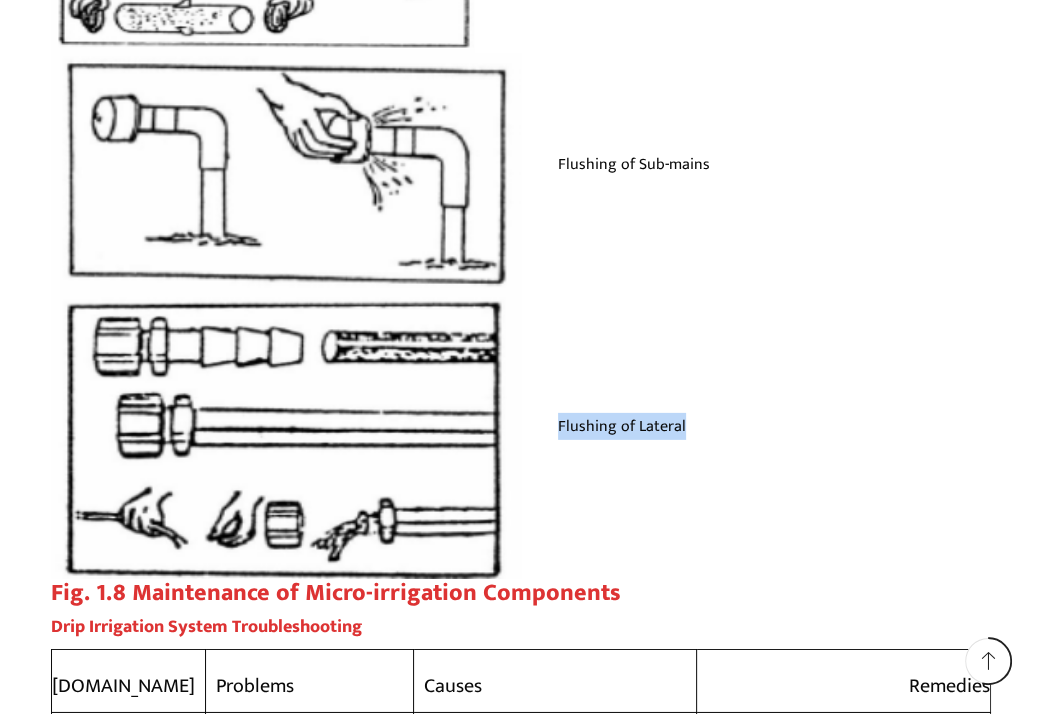 drag, startPoint x: 560, startPoint y: 423, endPoint x: 702, endPoint y: 417, distance: 142.12671 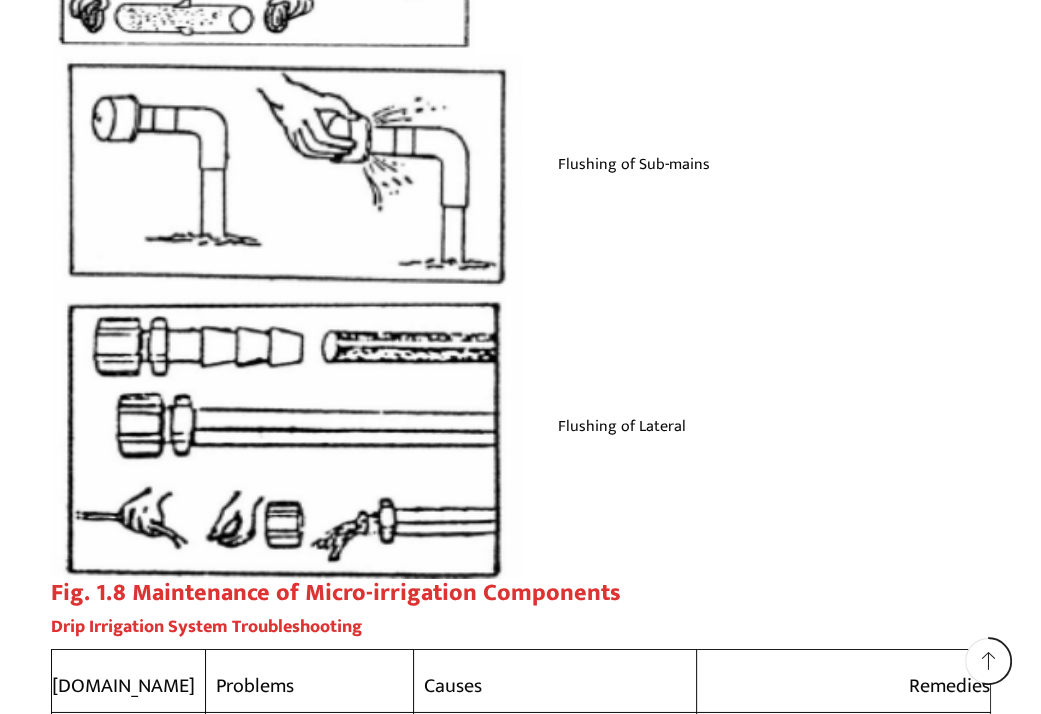 click on "Flushing of Sub-mains" at bounding box center (521, 174) 